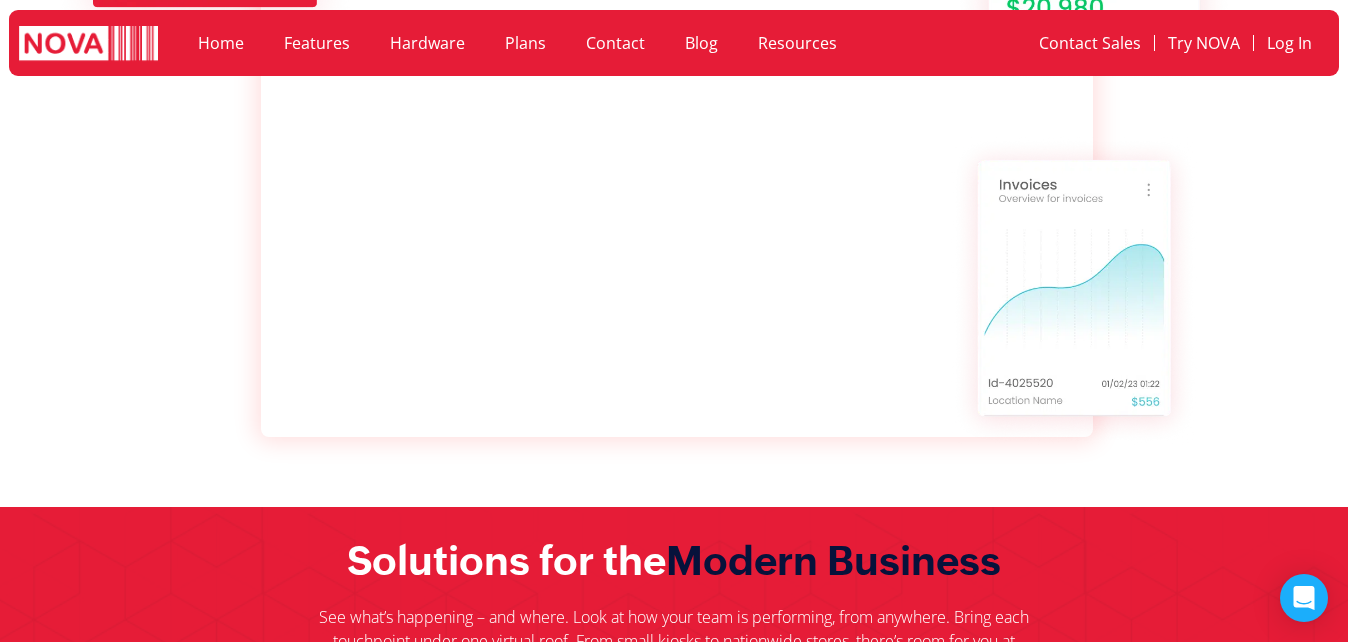 scroll, scrollTop: 0, scrollLeft: 0, axis: both 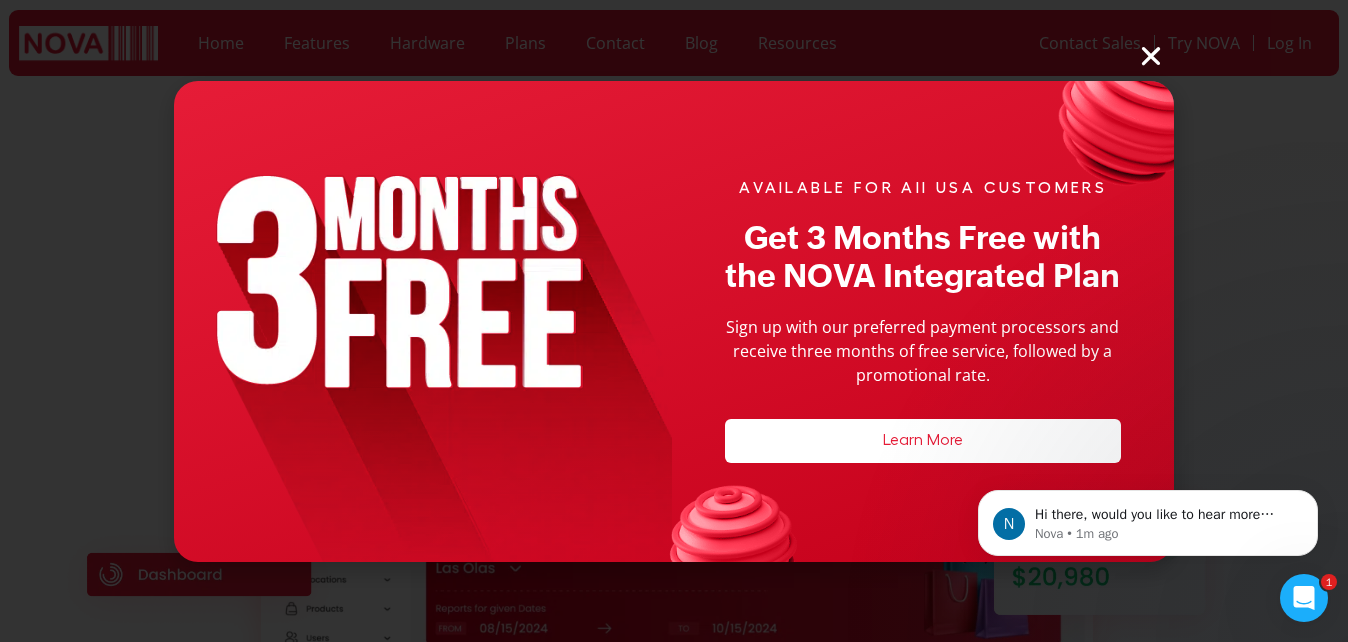 click at bounding box center [1151, 56] 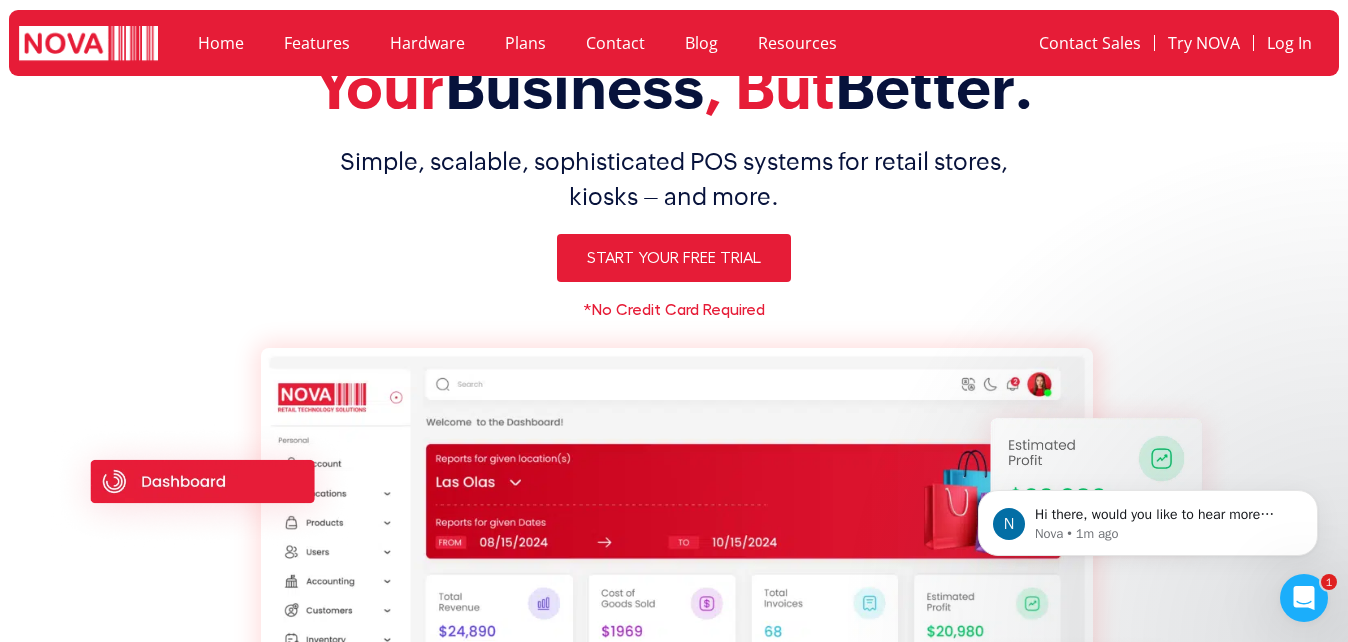scroll, scrollTop: 85, scrollLeft: 0, axis: vertical 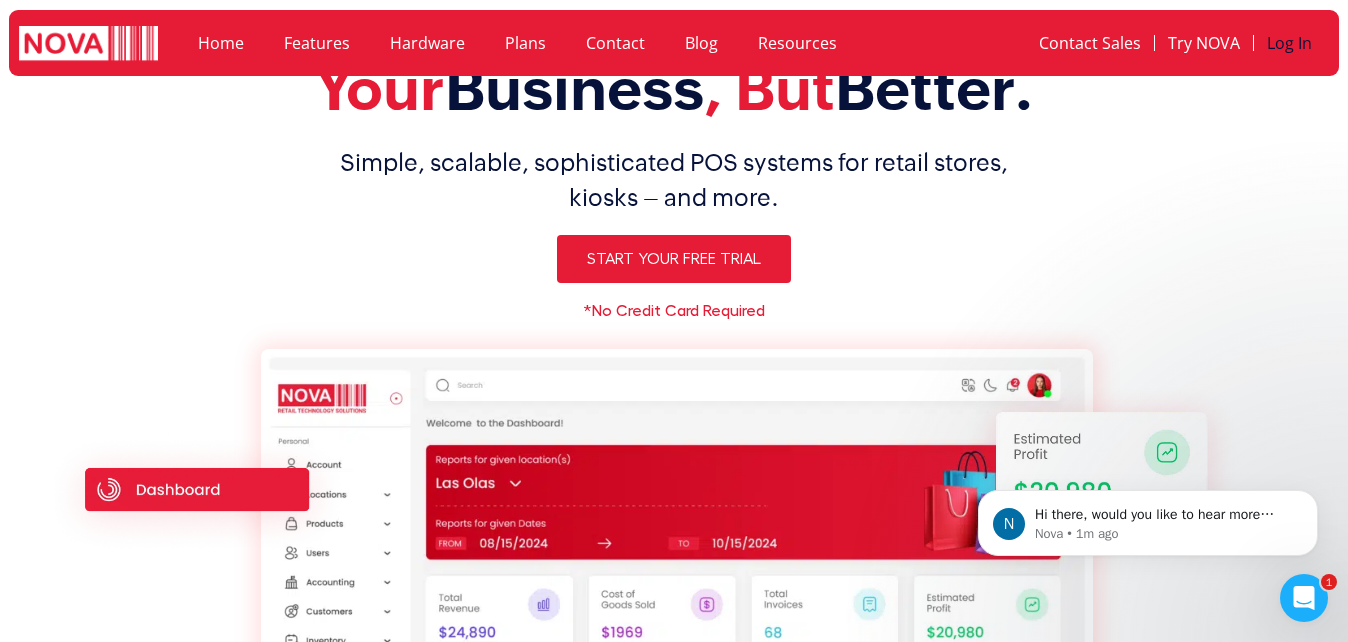 click on "Log In" 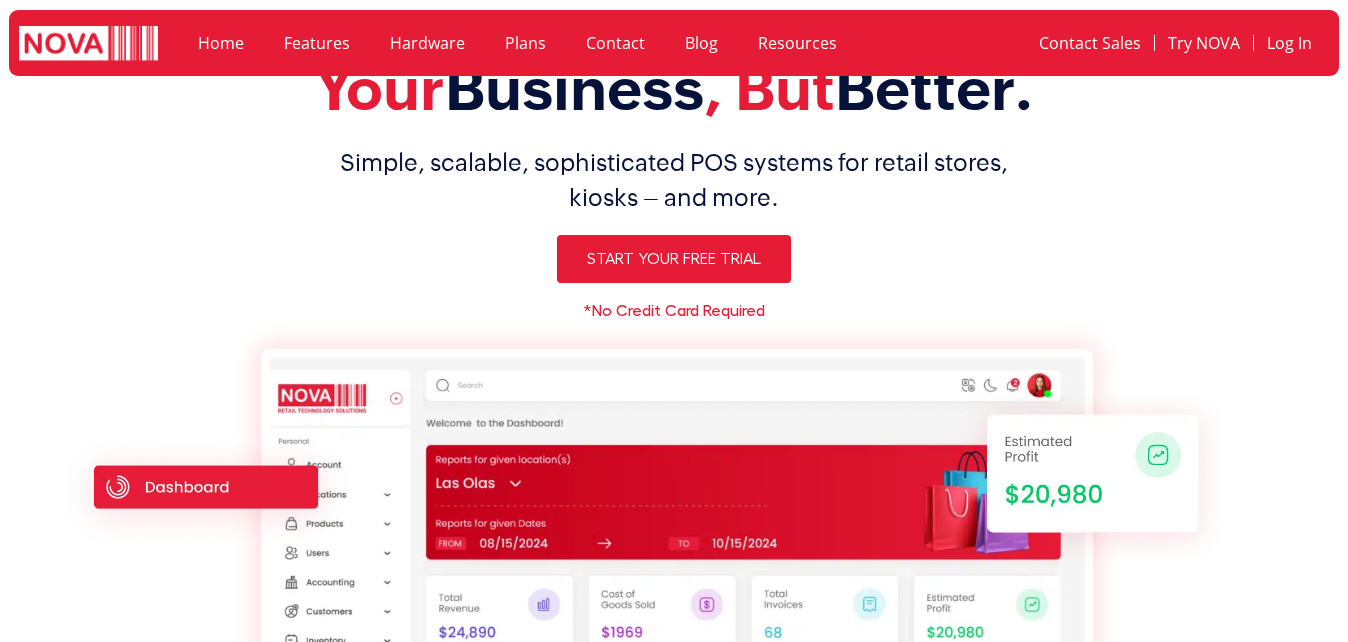 scroll, scrollTop: 85, scrollLeft: 0, axis: vertical 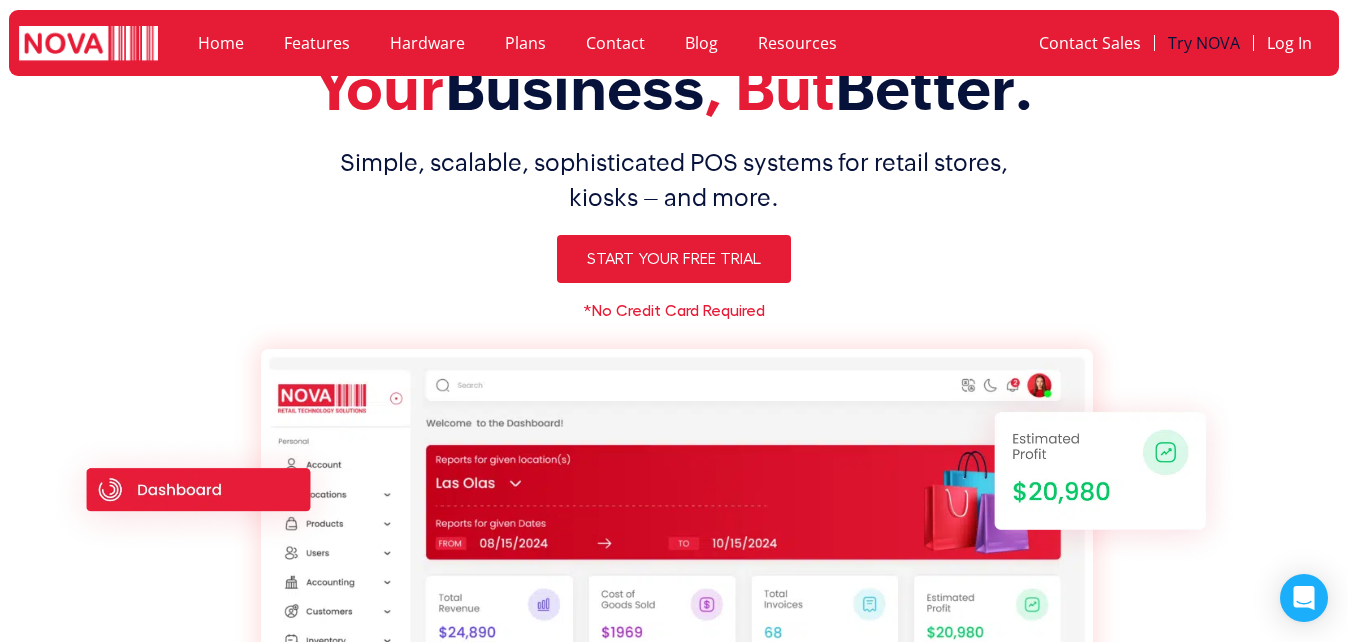 click on "Try NOVA" 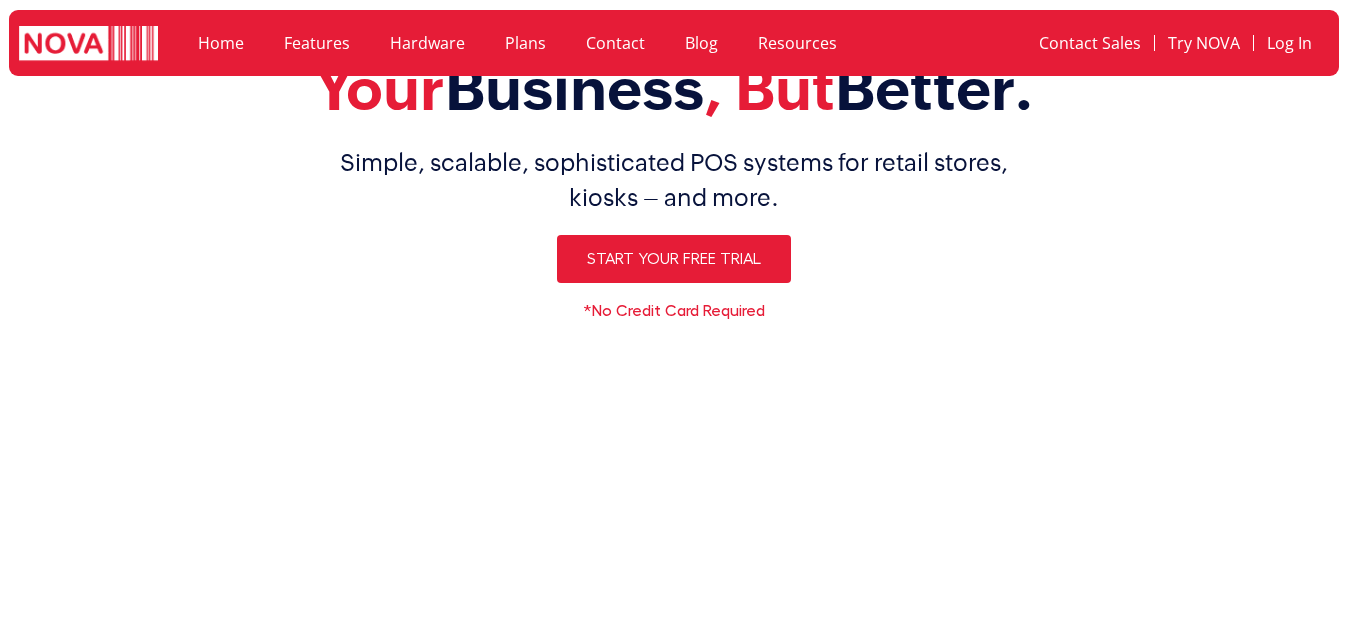 scroll, scrollTop: 85, scrollLeft: 0, axis: vertical 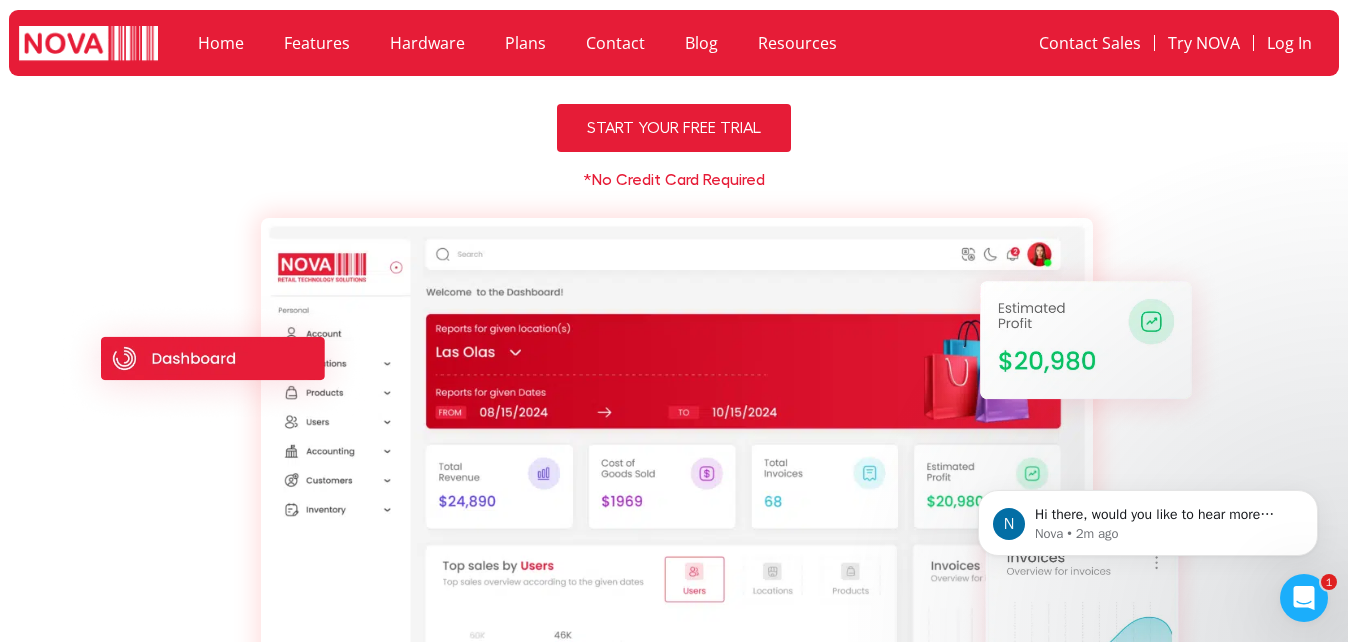 click on "Home" 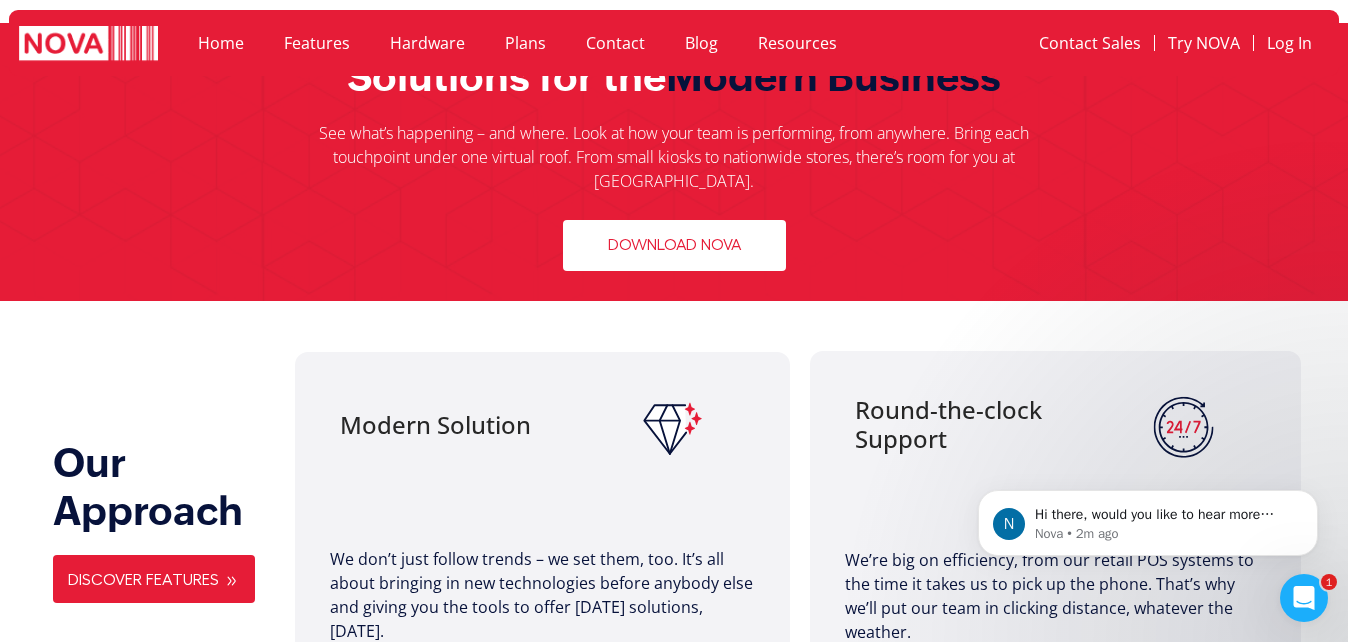 scroll, scrollTop: 1064, scrollLeft: 0, axis: vertical 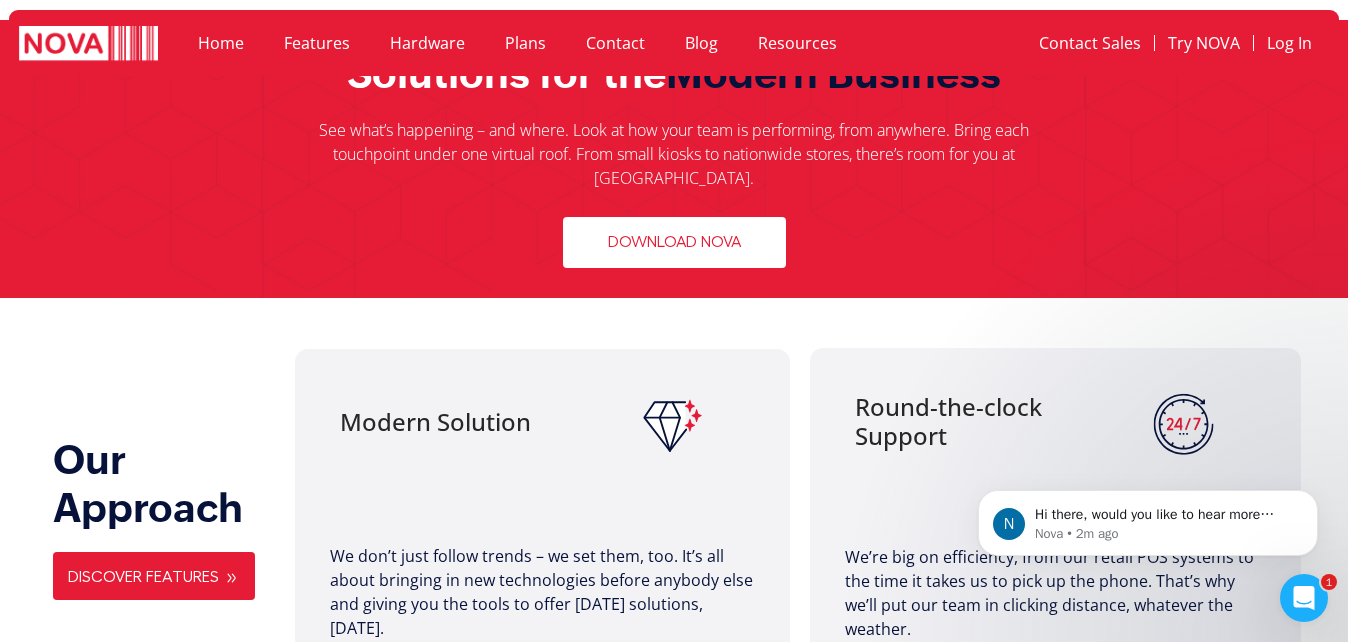 click on "Download Nova" at bounding box center (674, 242) 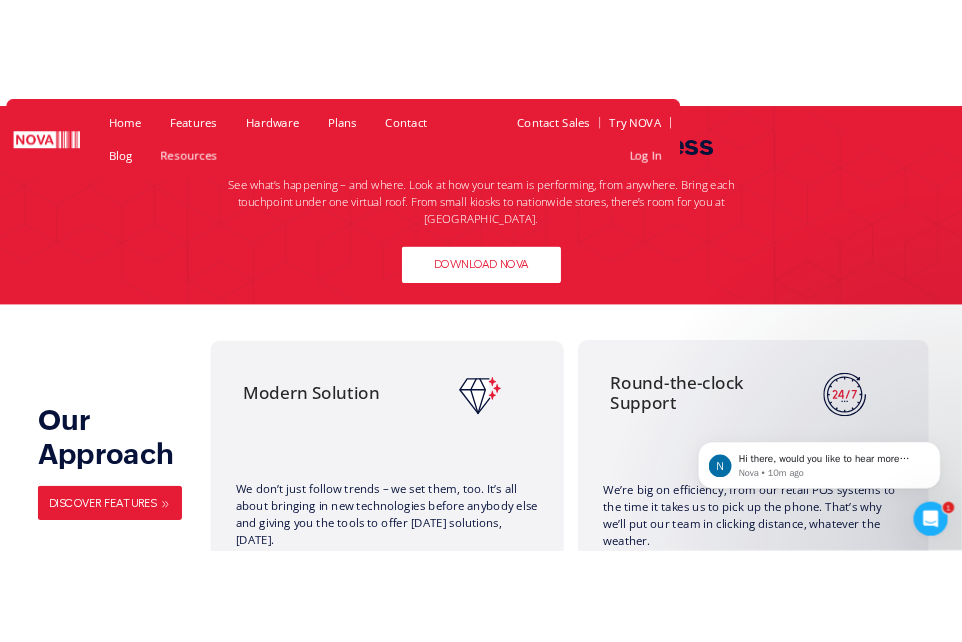 scroll, scrollTop: 823, scrollLeft: 0, axis: vertical 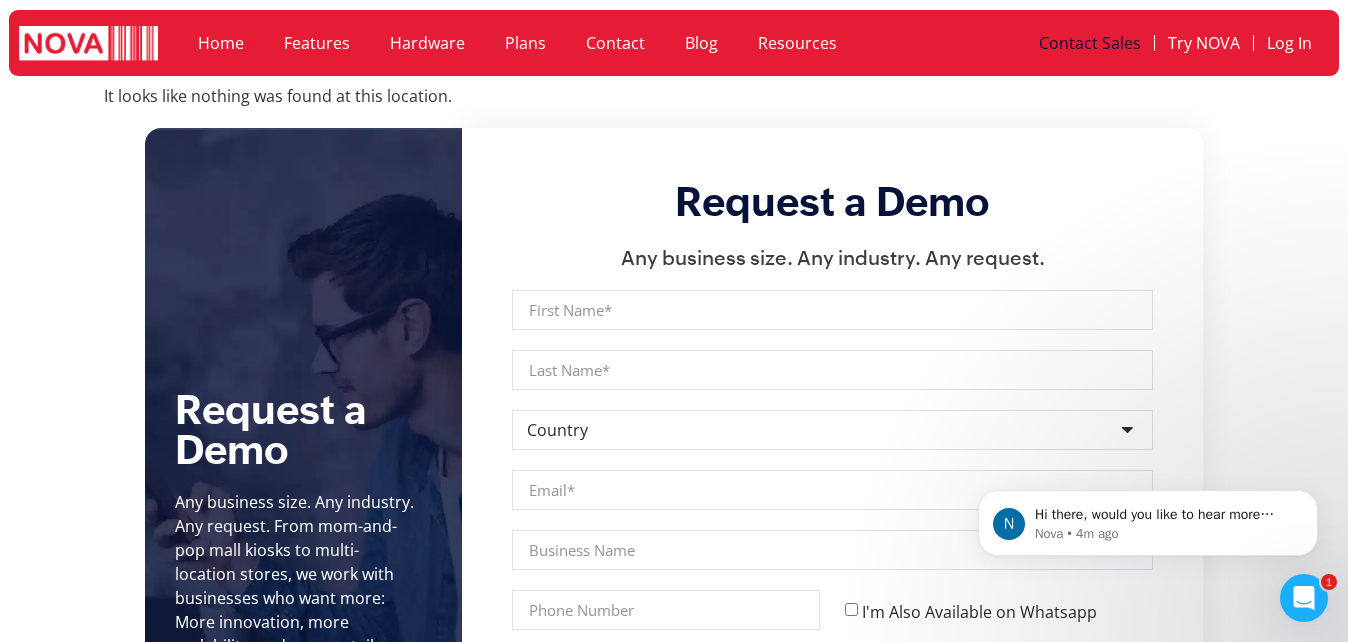click on "Contact Sales" 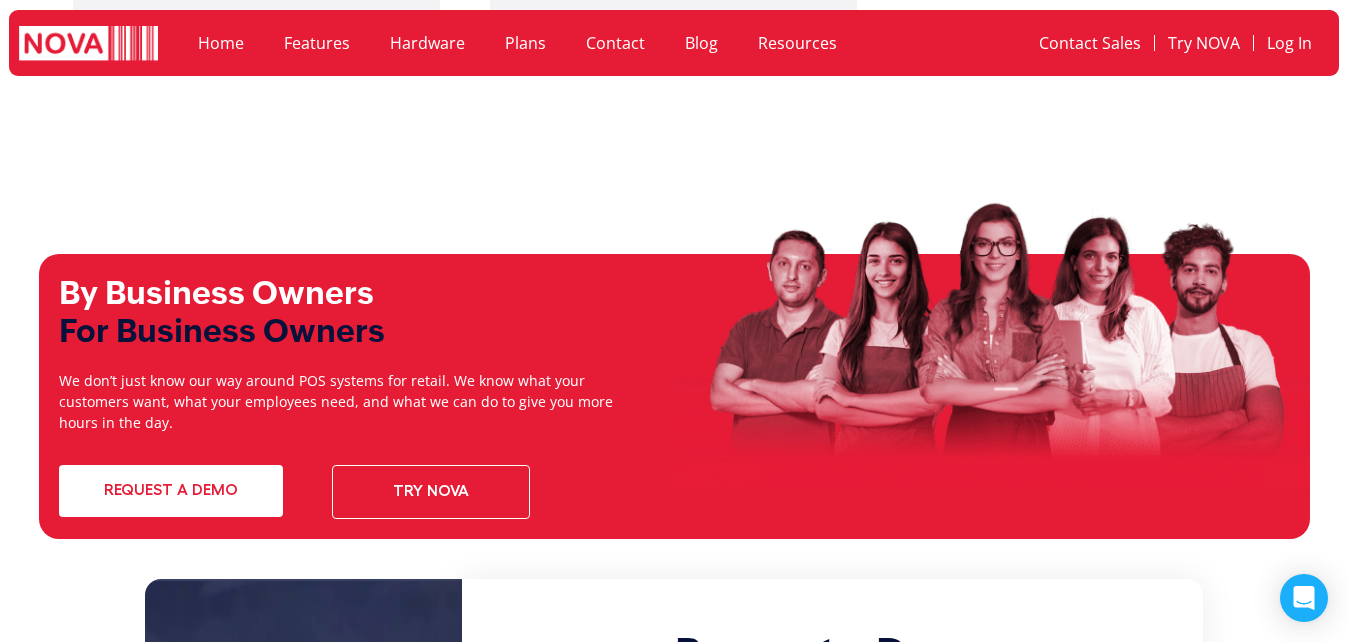 scroll, scrollTop: 6487, scrollLeft: 0, axis: vertical 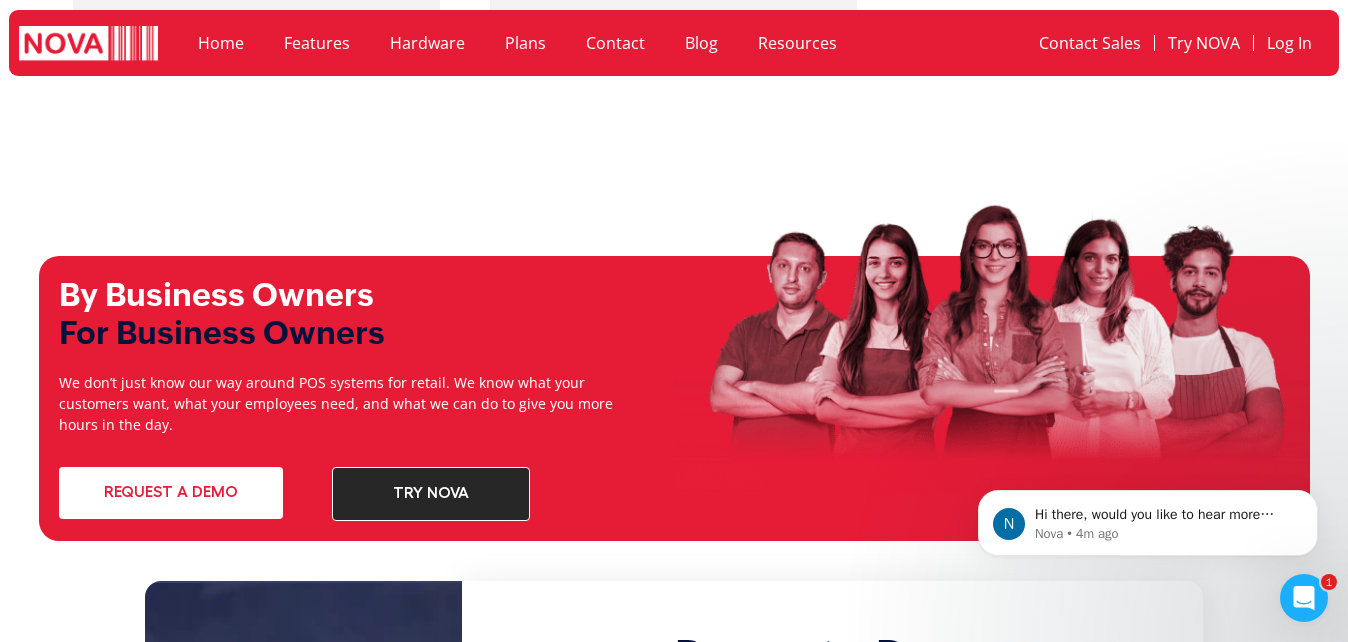 click on "Try nova" at bounding box center [431, 493] 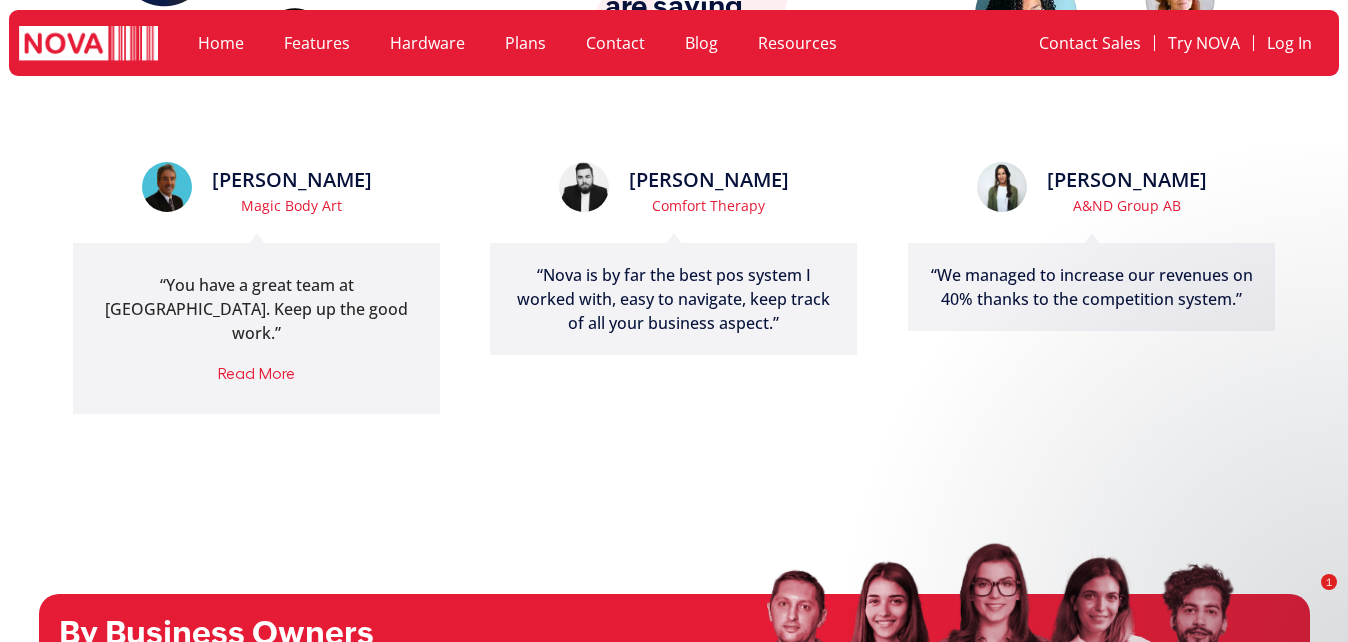 scroll, scrollTop: 6123, scrollLeft: 0, axis: vertical 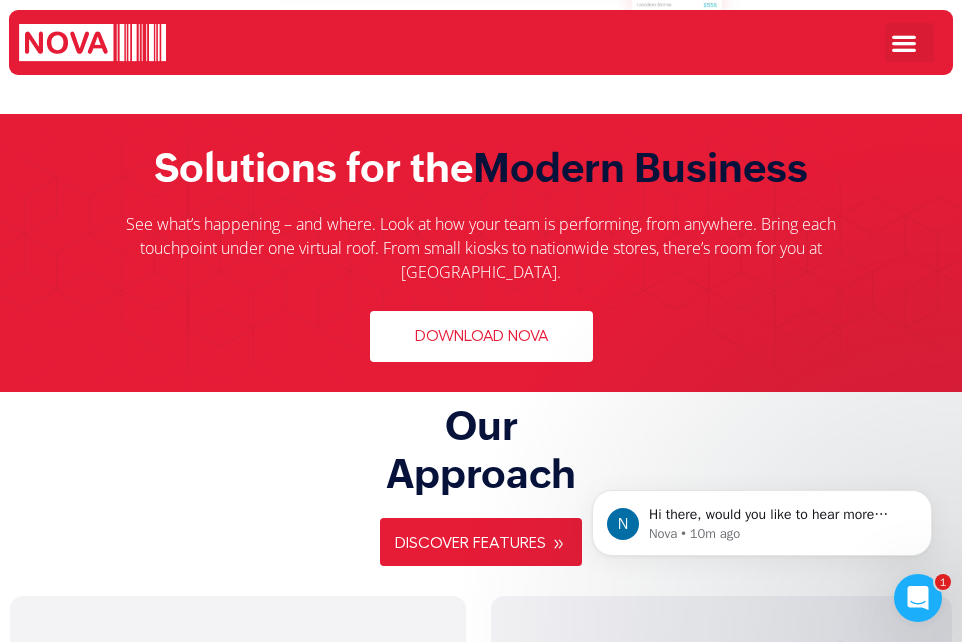 click on "Download Nova" at bounding box center (481, 336) 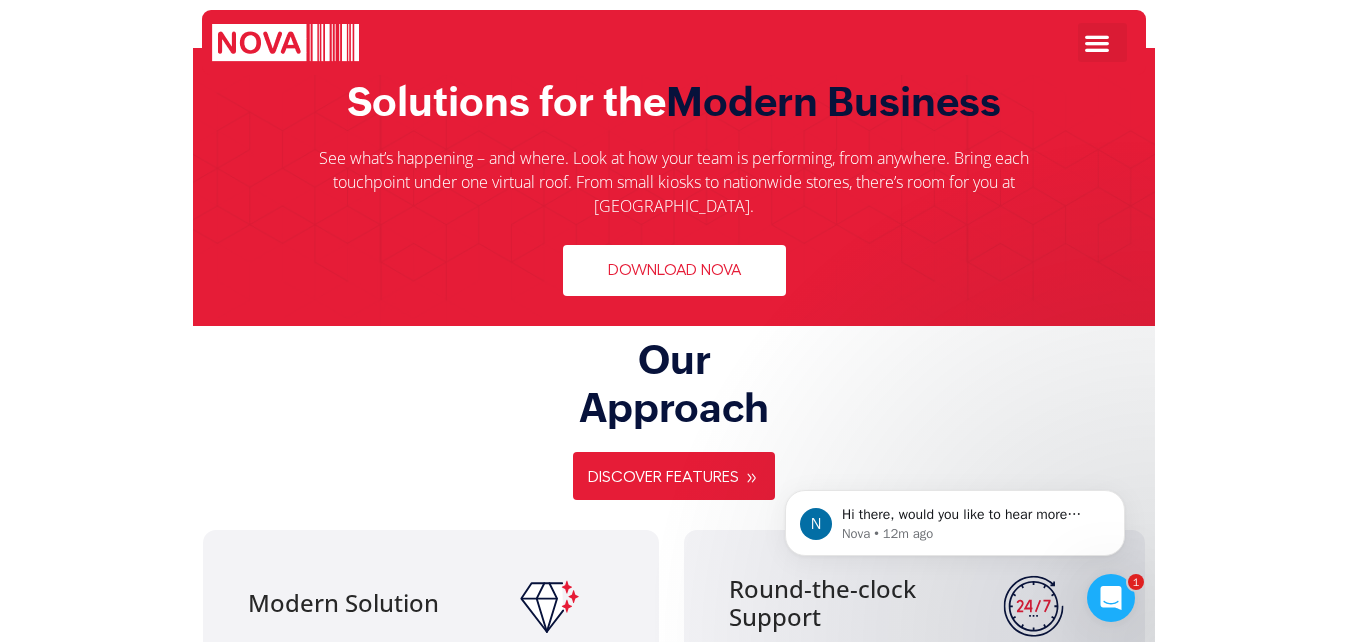 scroll, scrollTop: 796, scrollLeft: 0, axis: vertical 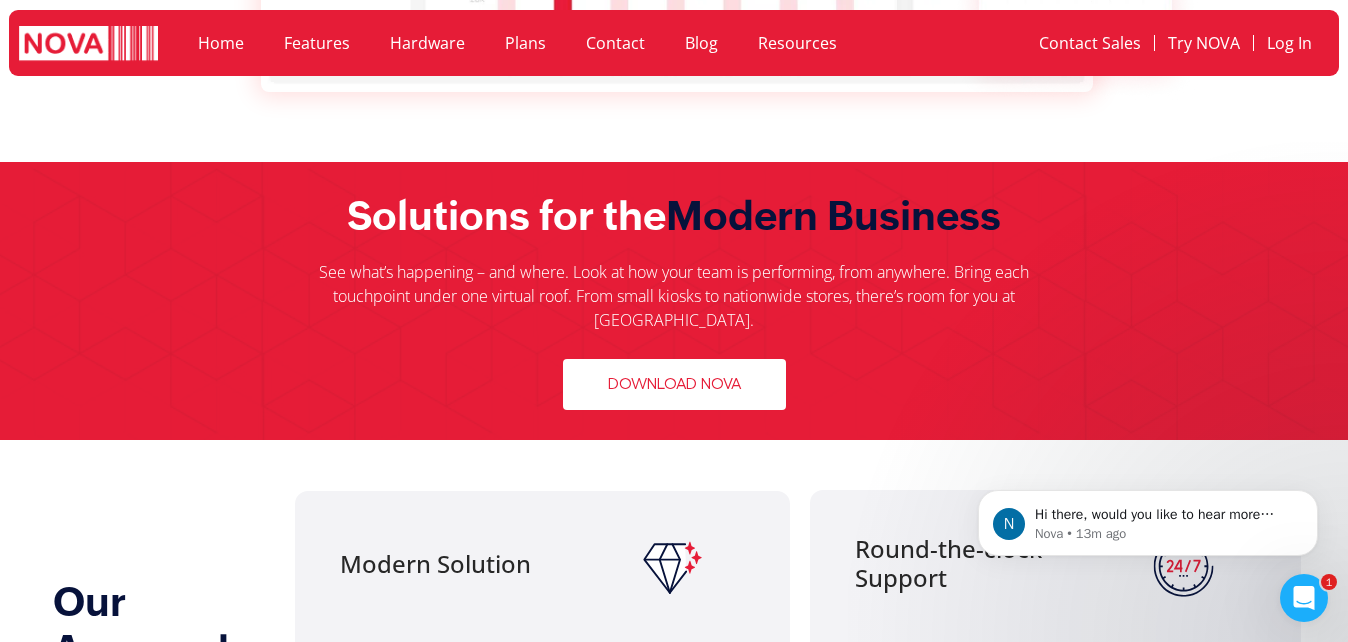 click on "Download Nova" at bounding box center [674, 384] 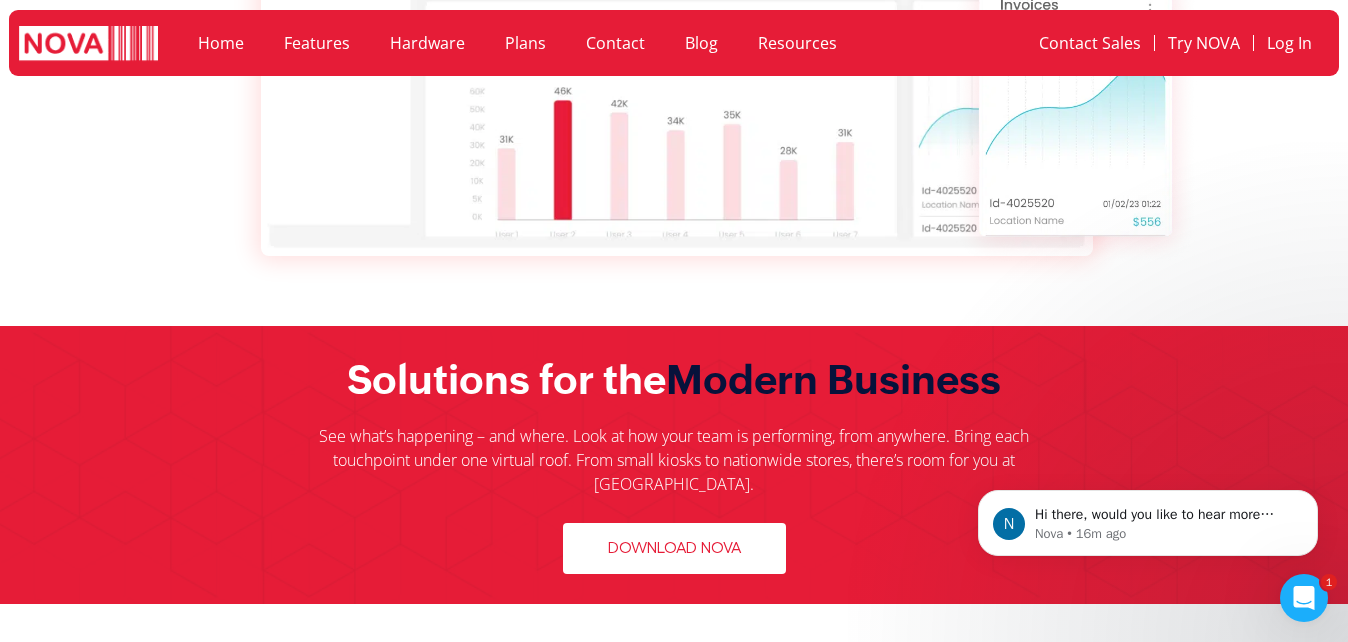 scroll, scrollTop: 759, scrollLeft: 0, axis: vertical 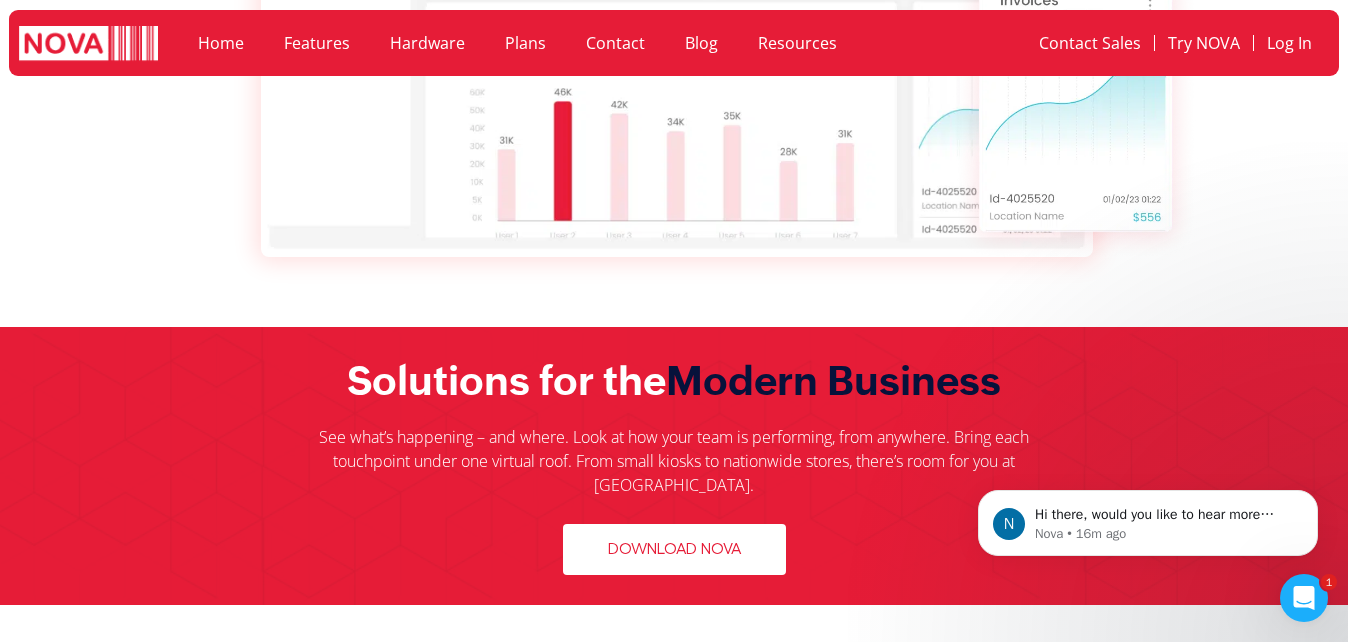 click on "Download Nova" at bounding box center (674, 549) 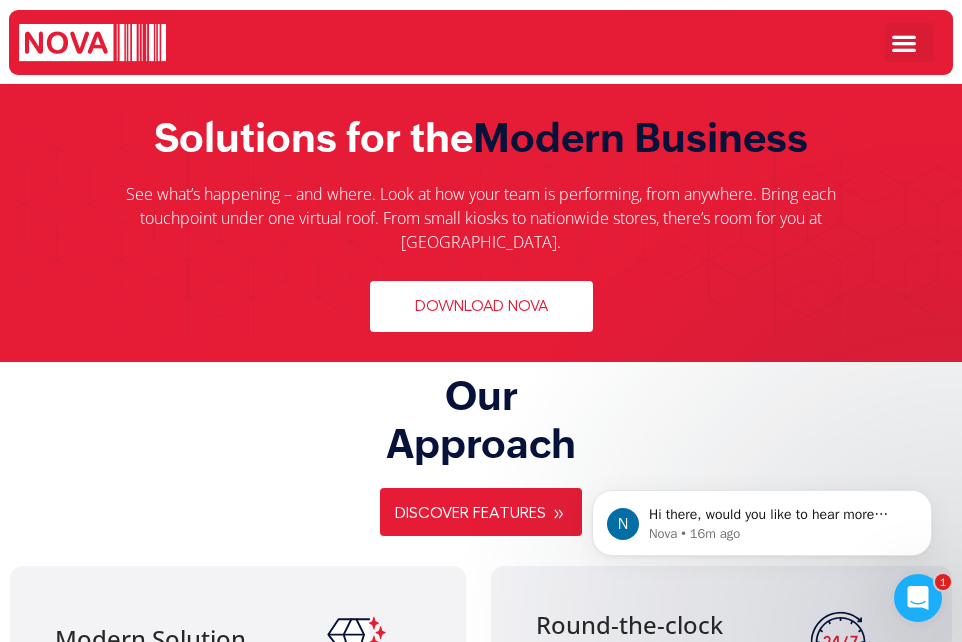 click on "Download Nova" at bounding box center (481, 306) 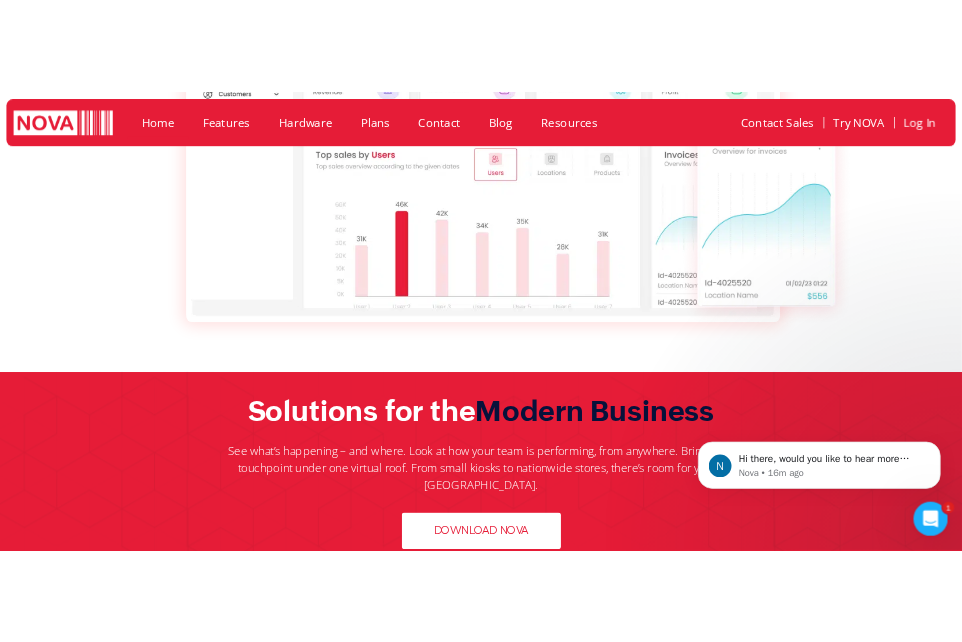 scroll, scrollTop: 688, scrollLeft: 0, axis: vertical 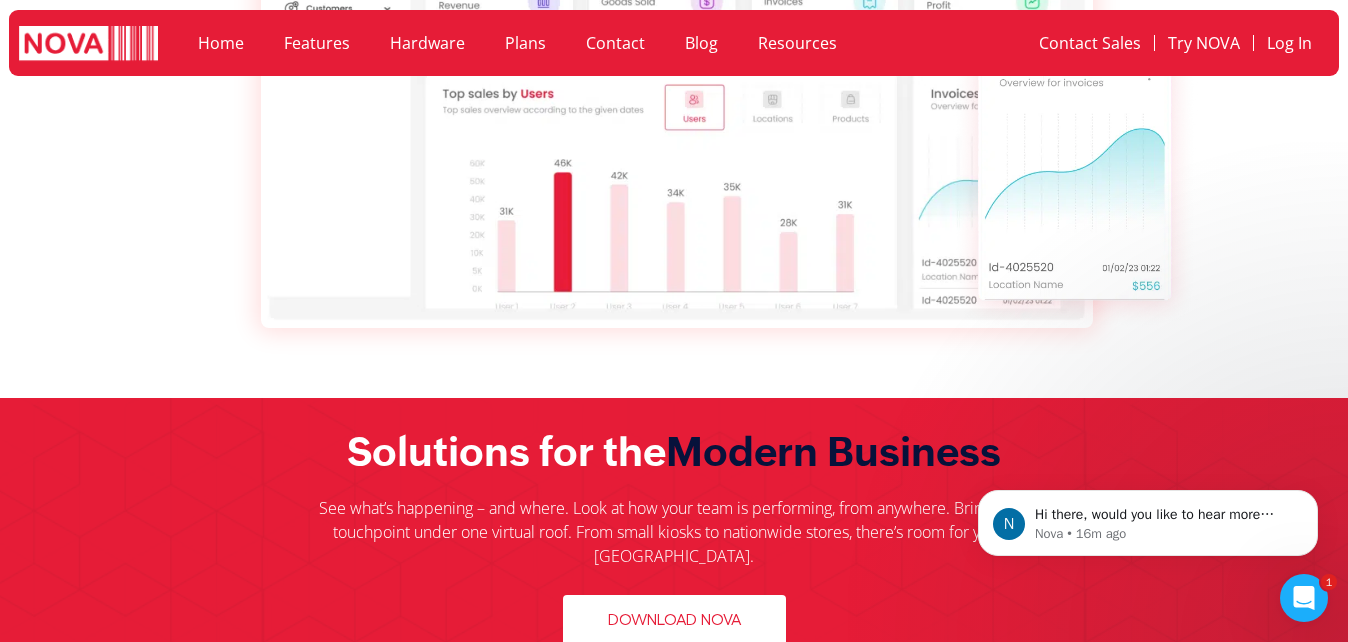 click on "Download Nova" at bounding box center [674, 620] 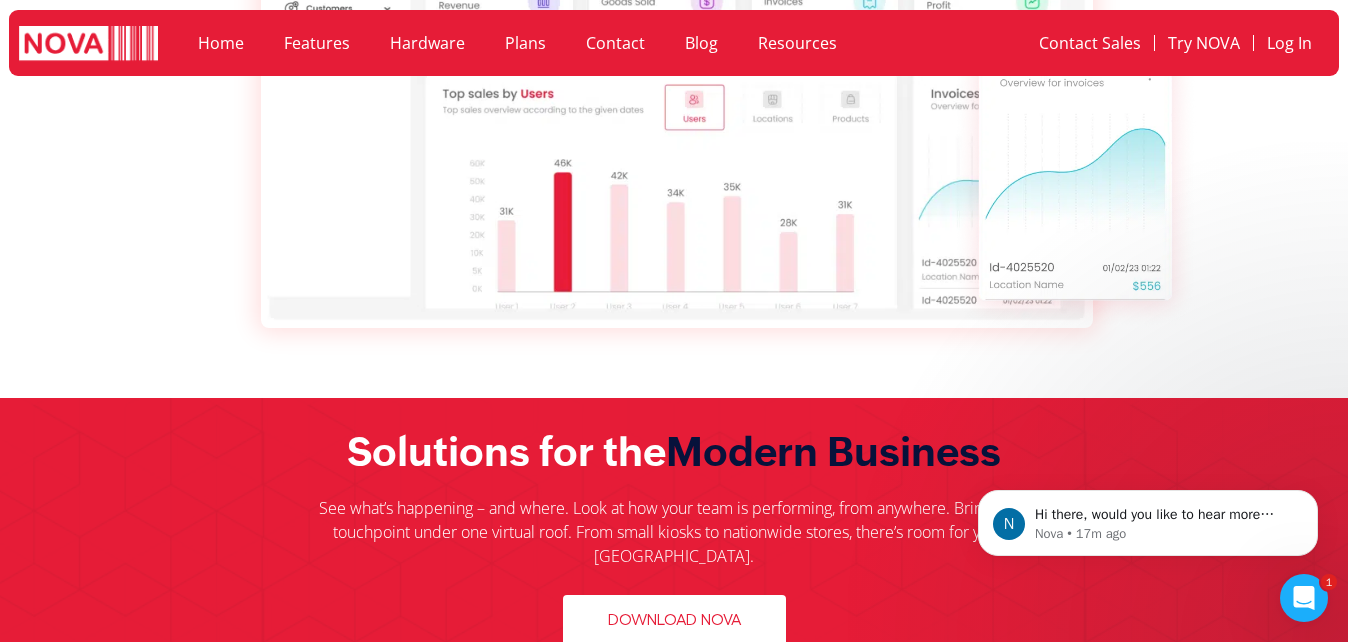 click on "Download Nova" at bounding box center (674, 620) 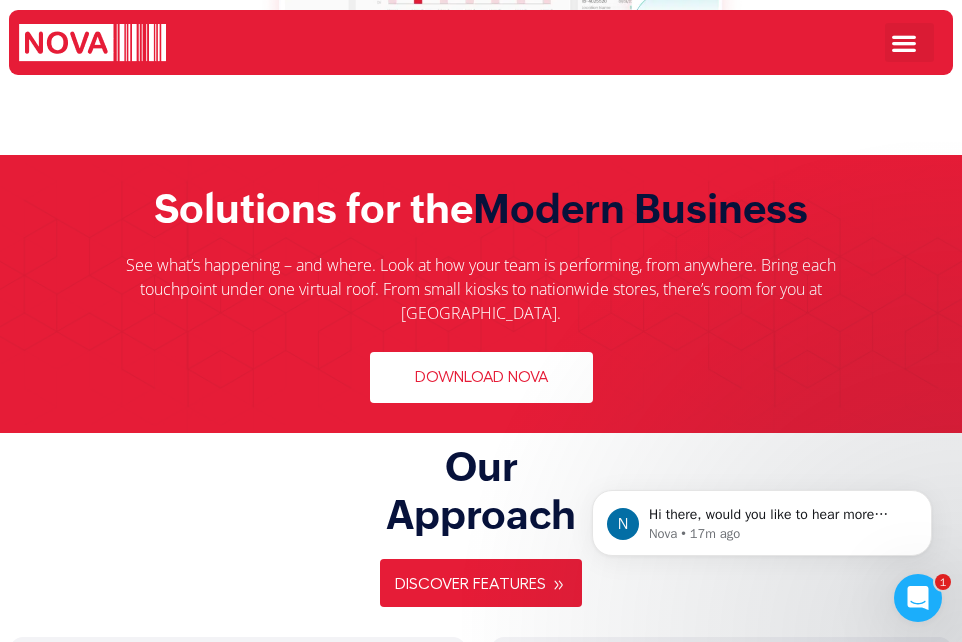 click on "Download Nova" at bounding box center (481, 377) 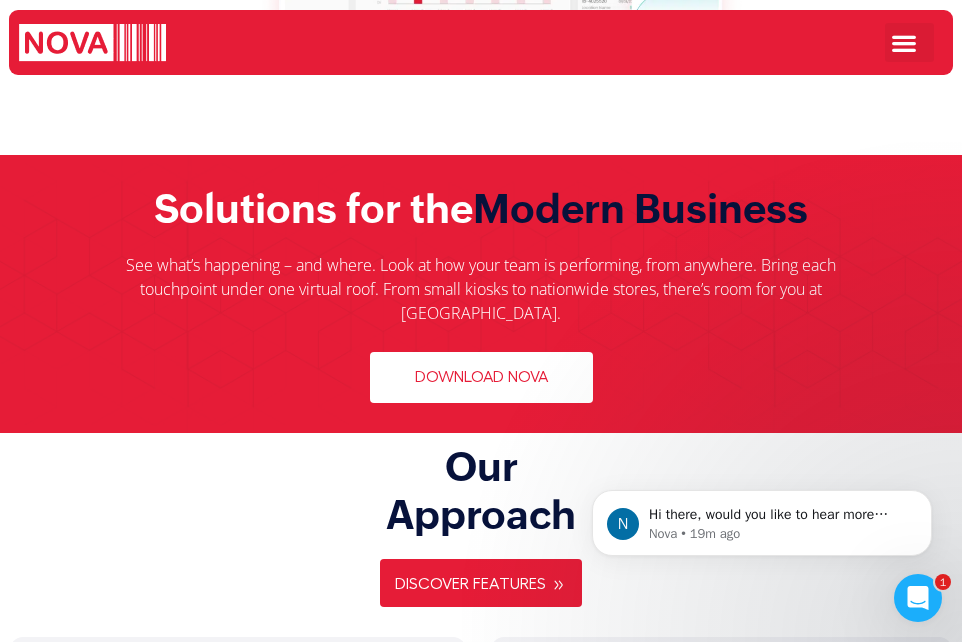 click on "Download Nova" at bounding box center (481, 377) 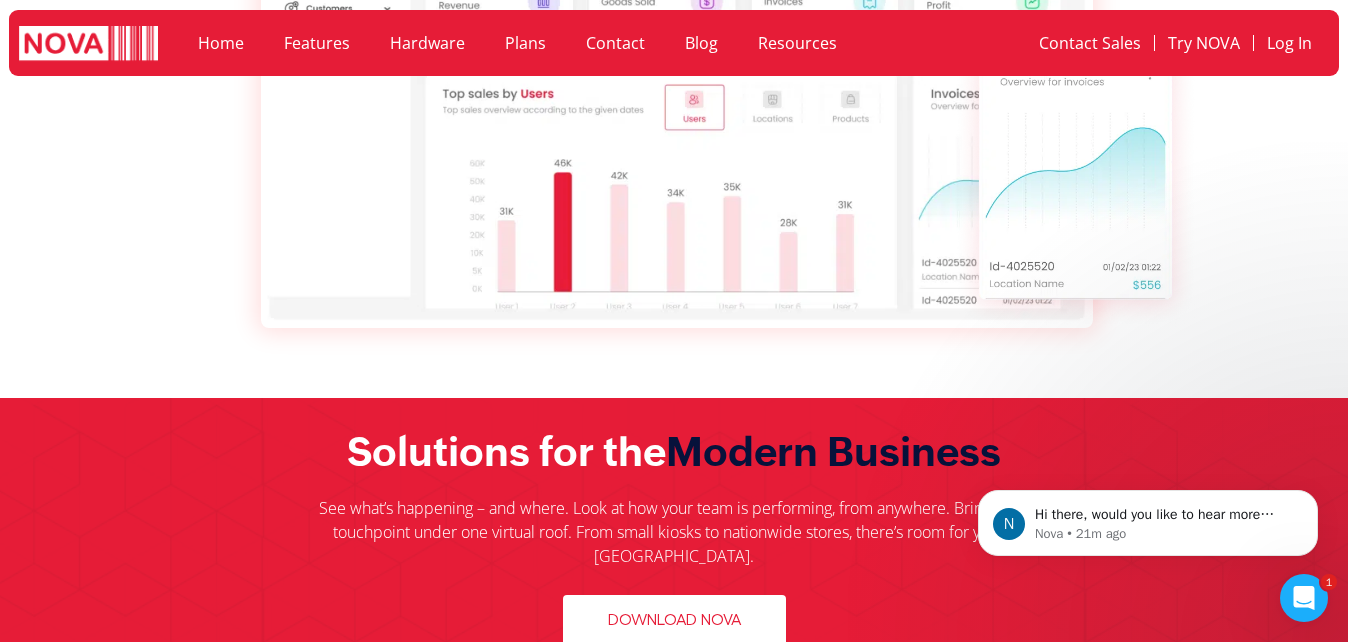 click on "Download Nova" at bounding box center (674, 620) 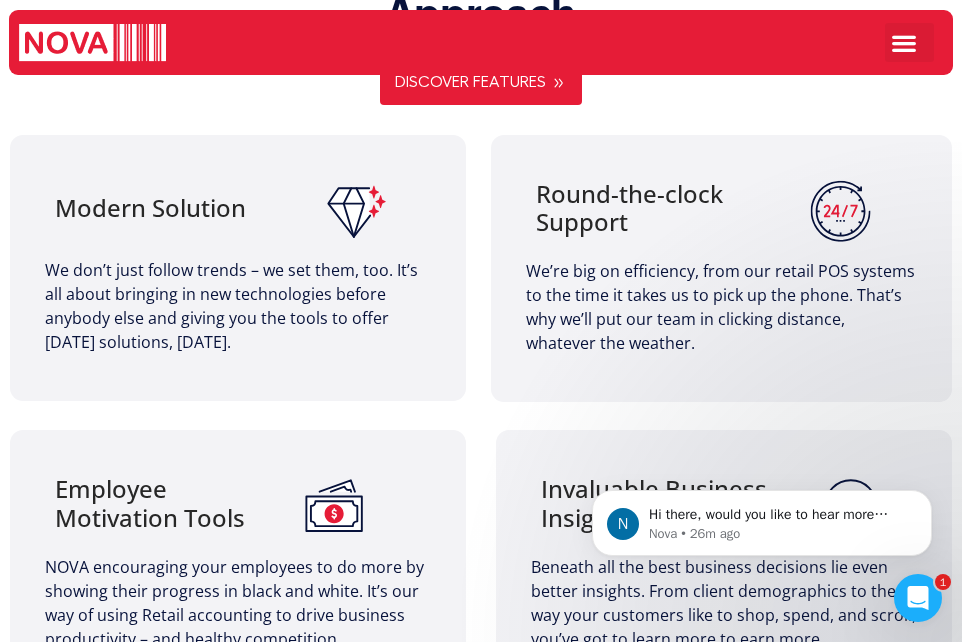 scroll, scrollTop: 1188, scrollLeft: 0, axis: vertical 